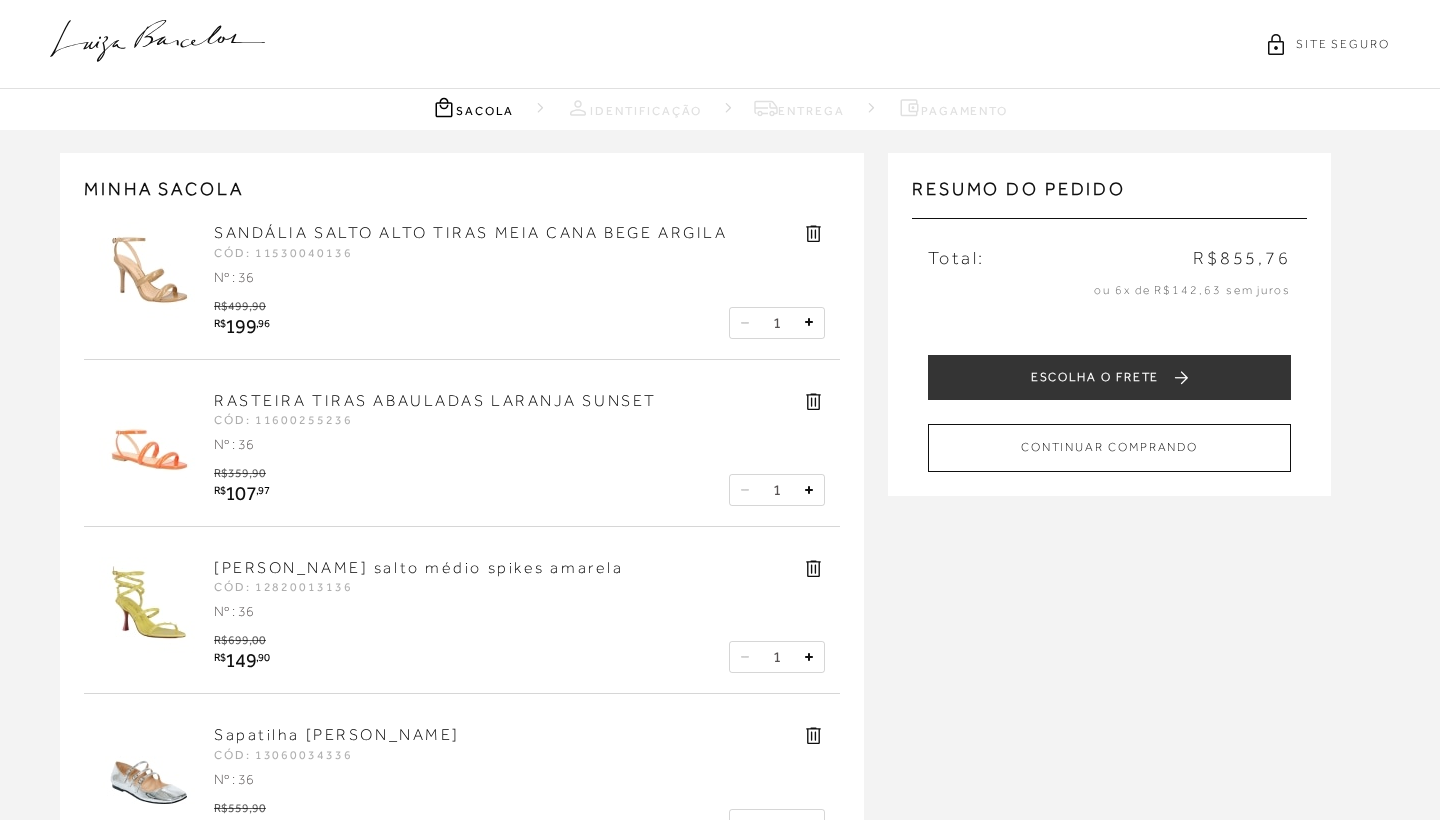 scroll, scrollTop: 0, scrollLeft: 0, axis: both 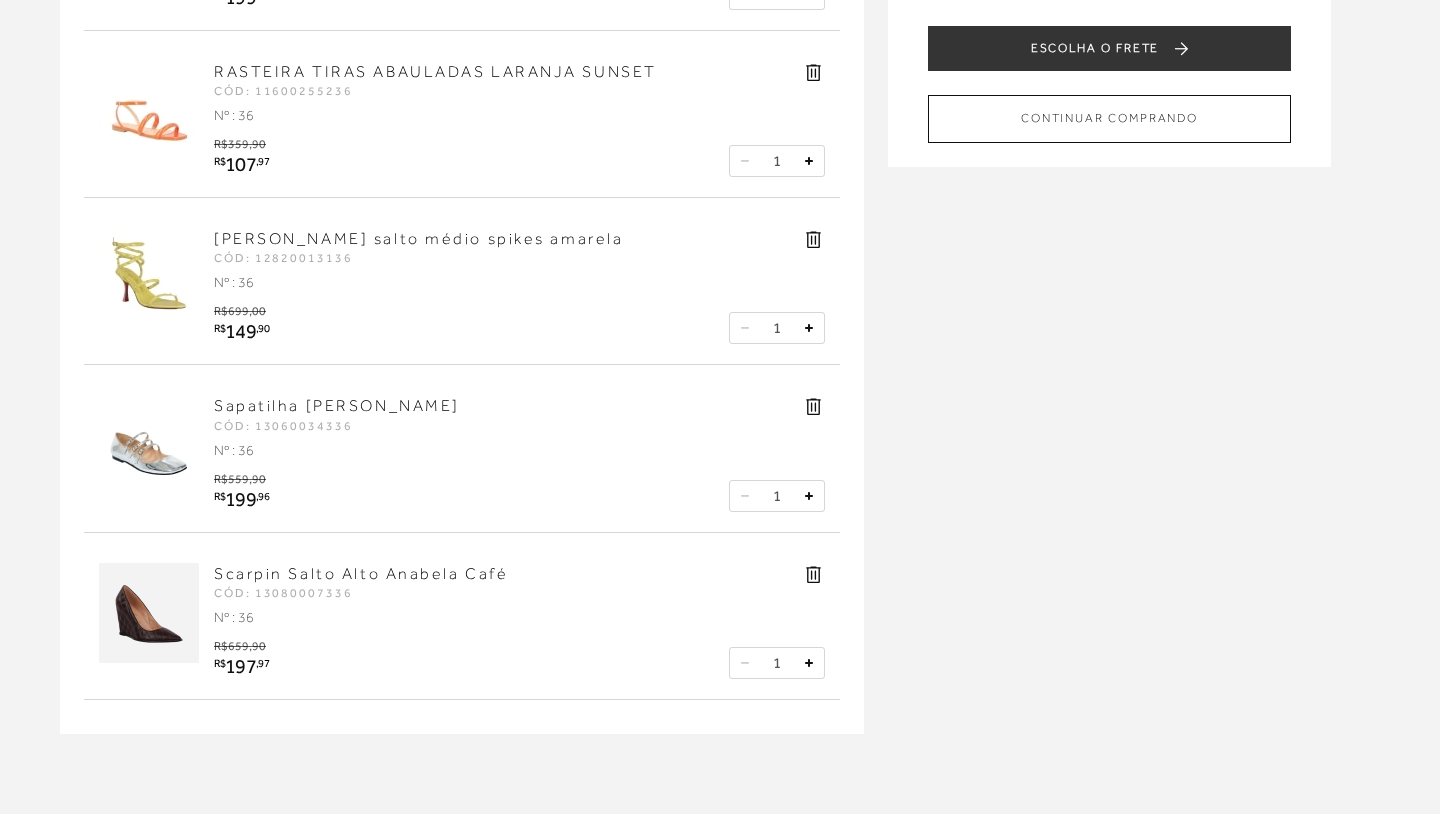 click 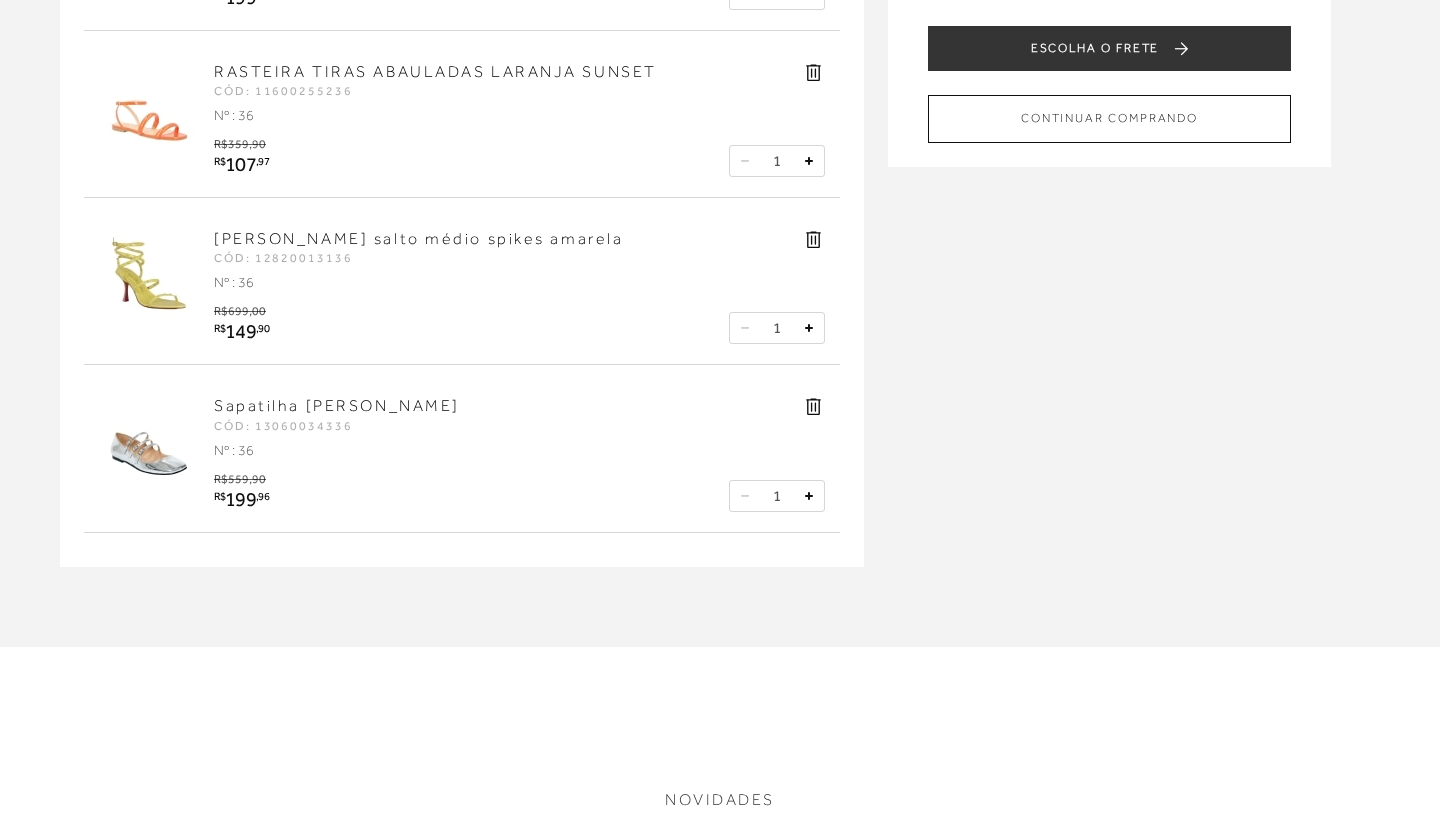 click 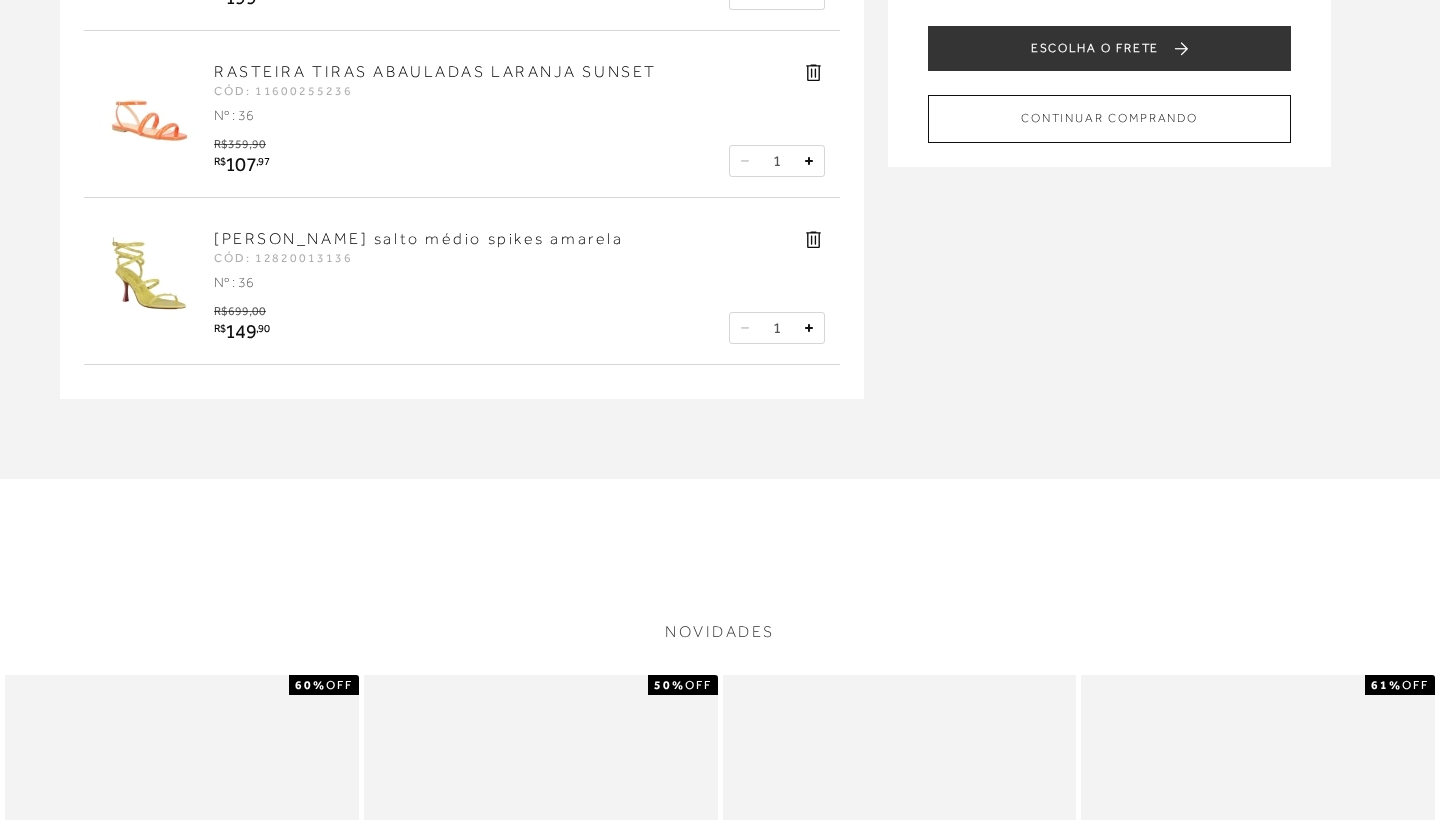 click 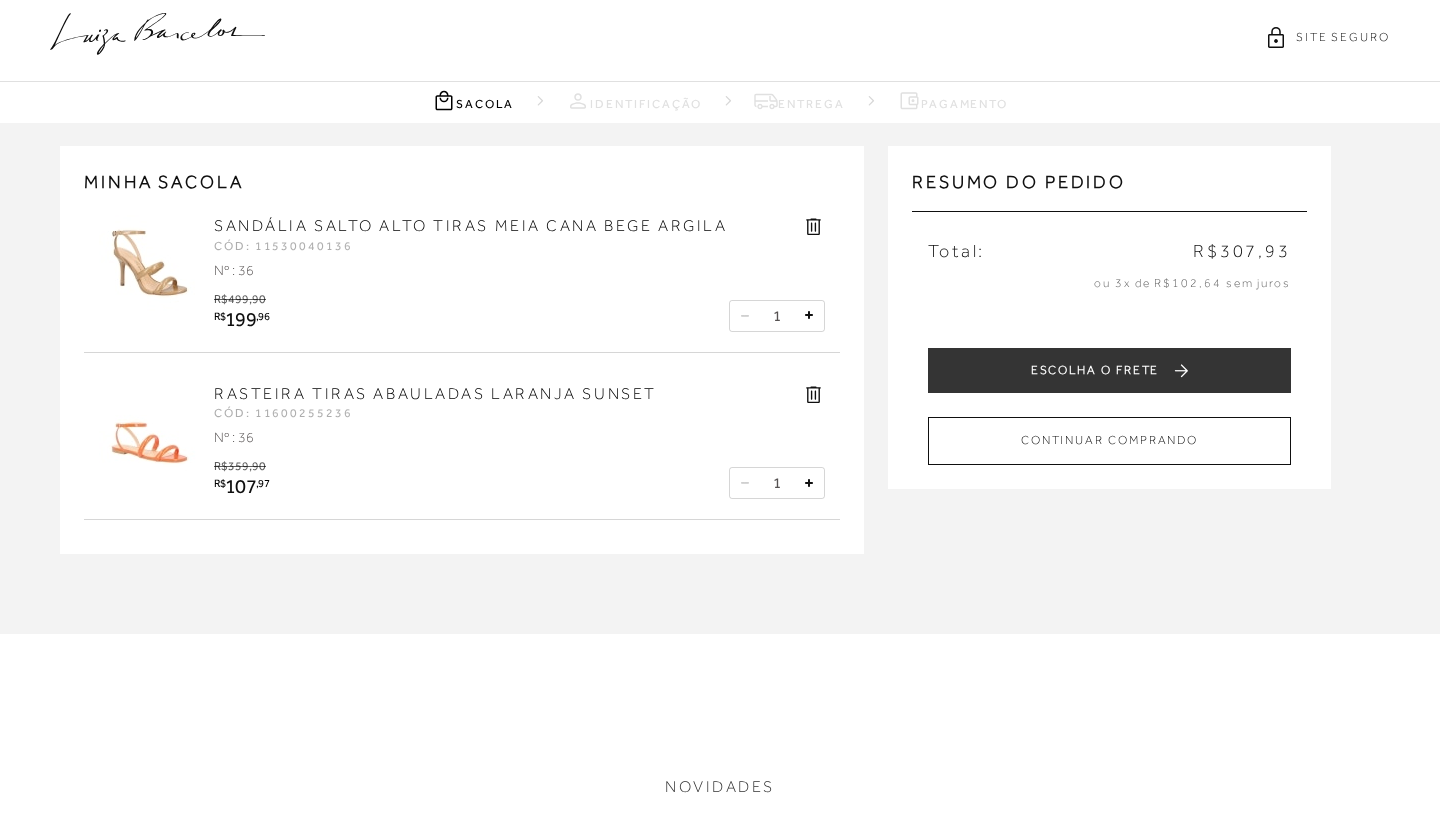 scroll, scrollTop: -4, scrollLeft: 0, axis: vertical 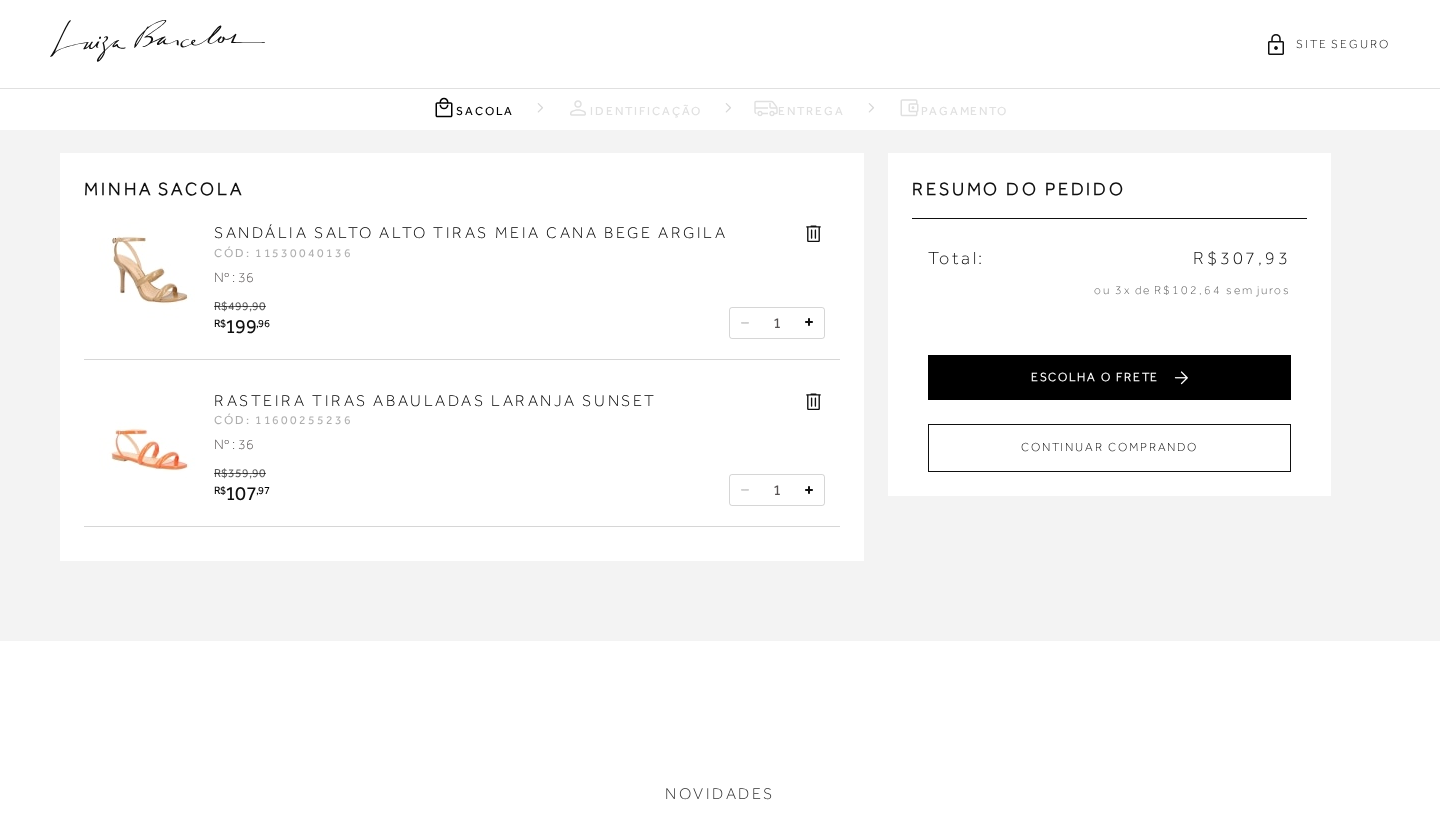 click on "ESCOLHA O FRETE" at bounding box center [1109, 377] 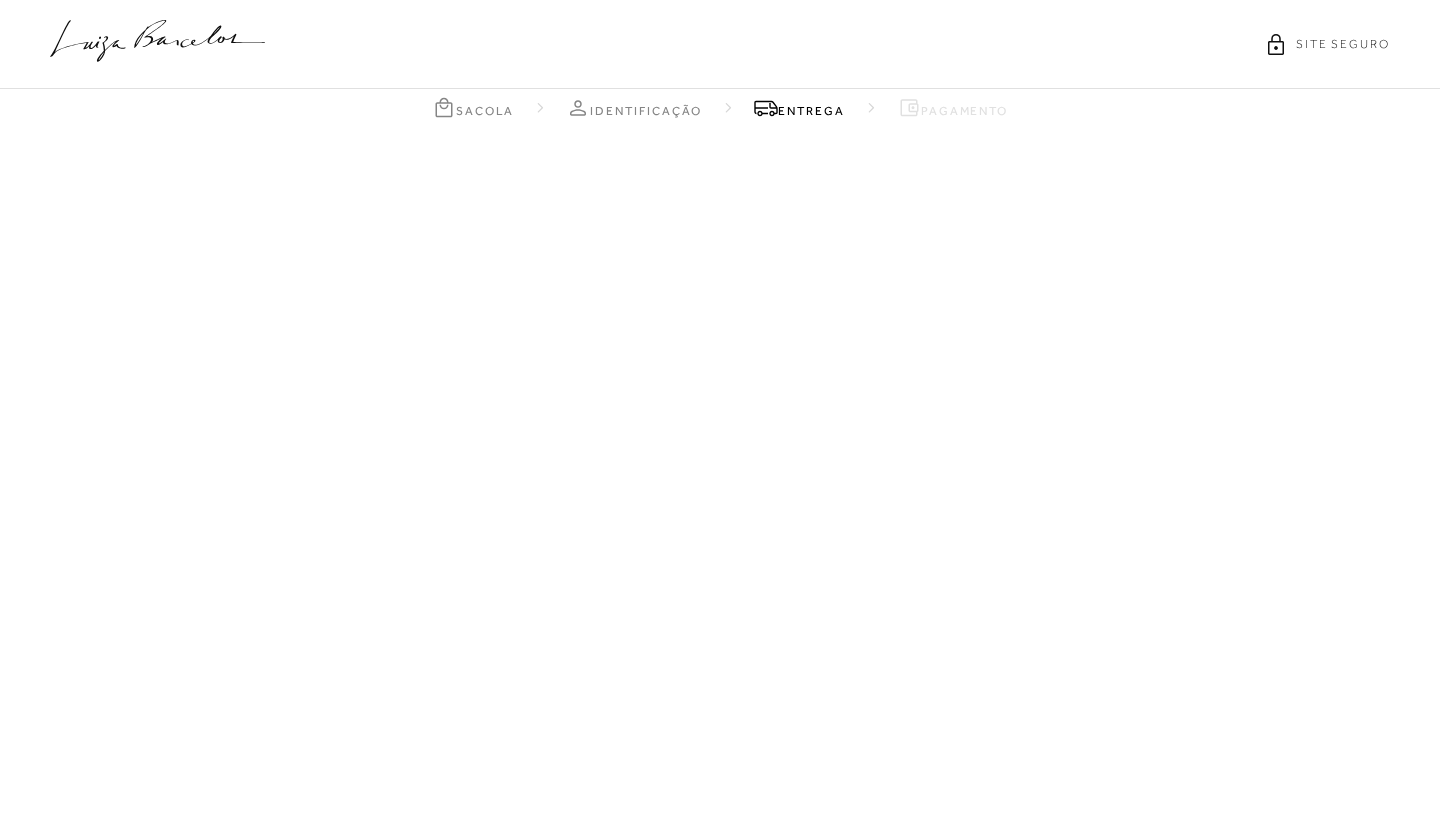scroll, scrollTop: 0, scrollLeft: 0, axis: both 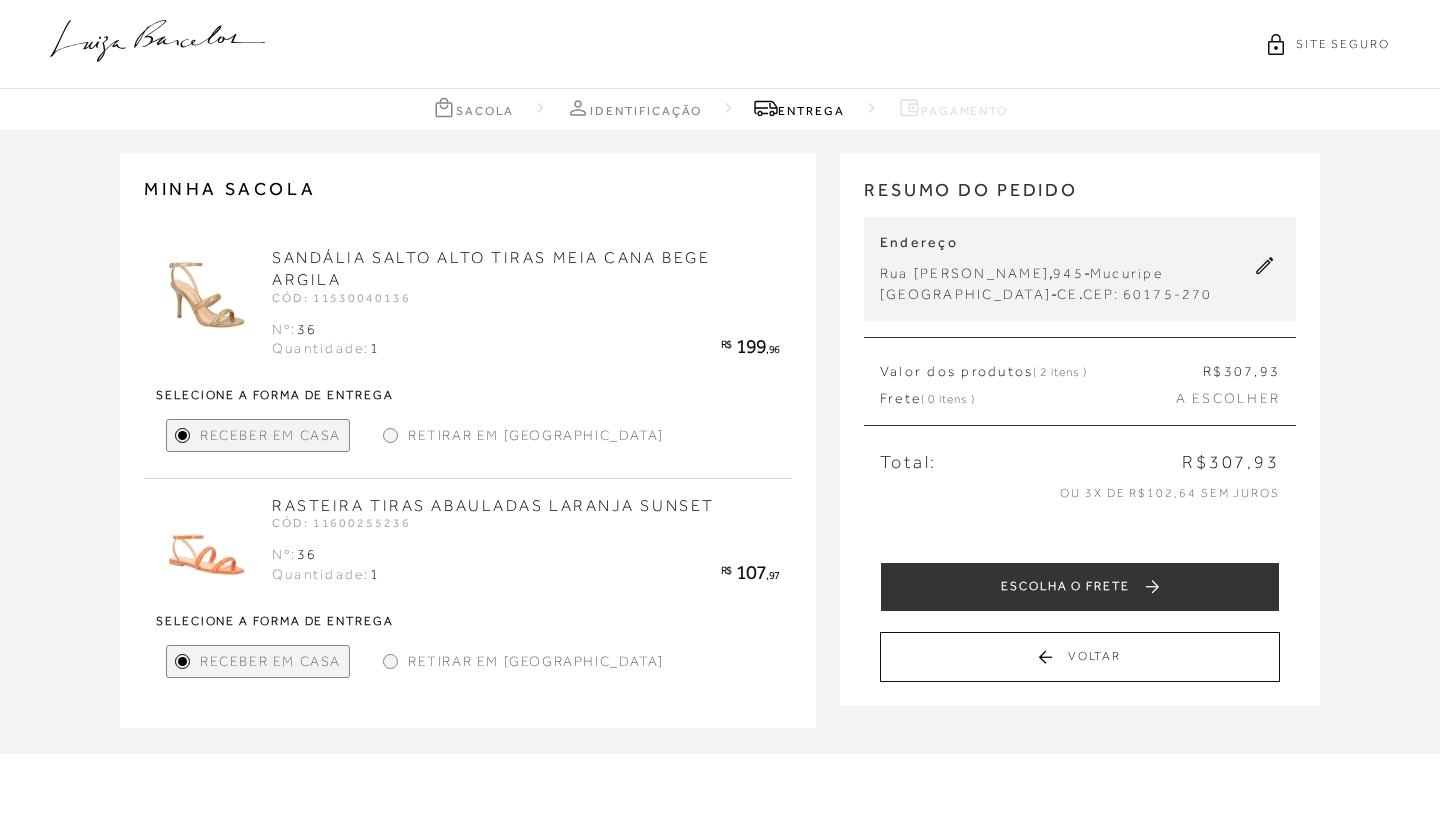 click 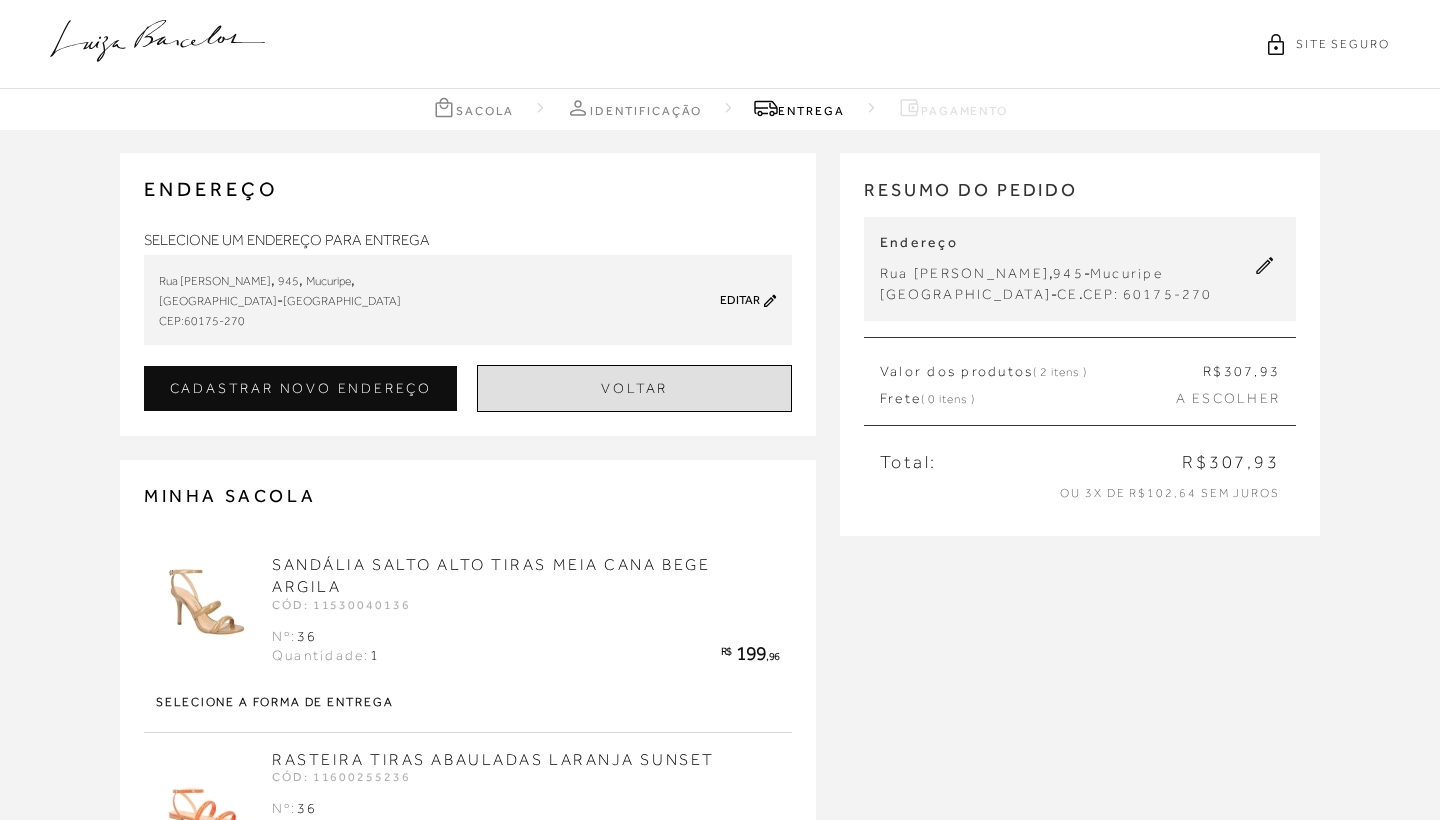 click on "Voltar" at bounding box center [634, 388] 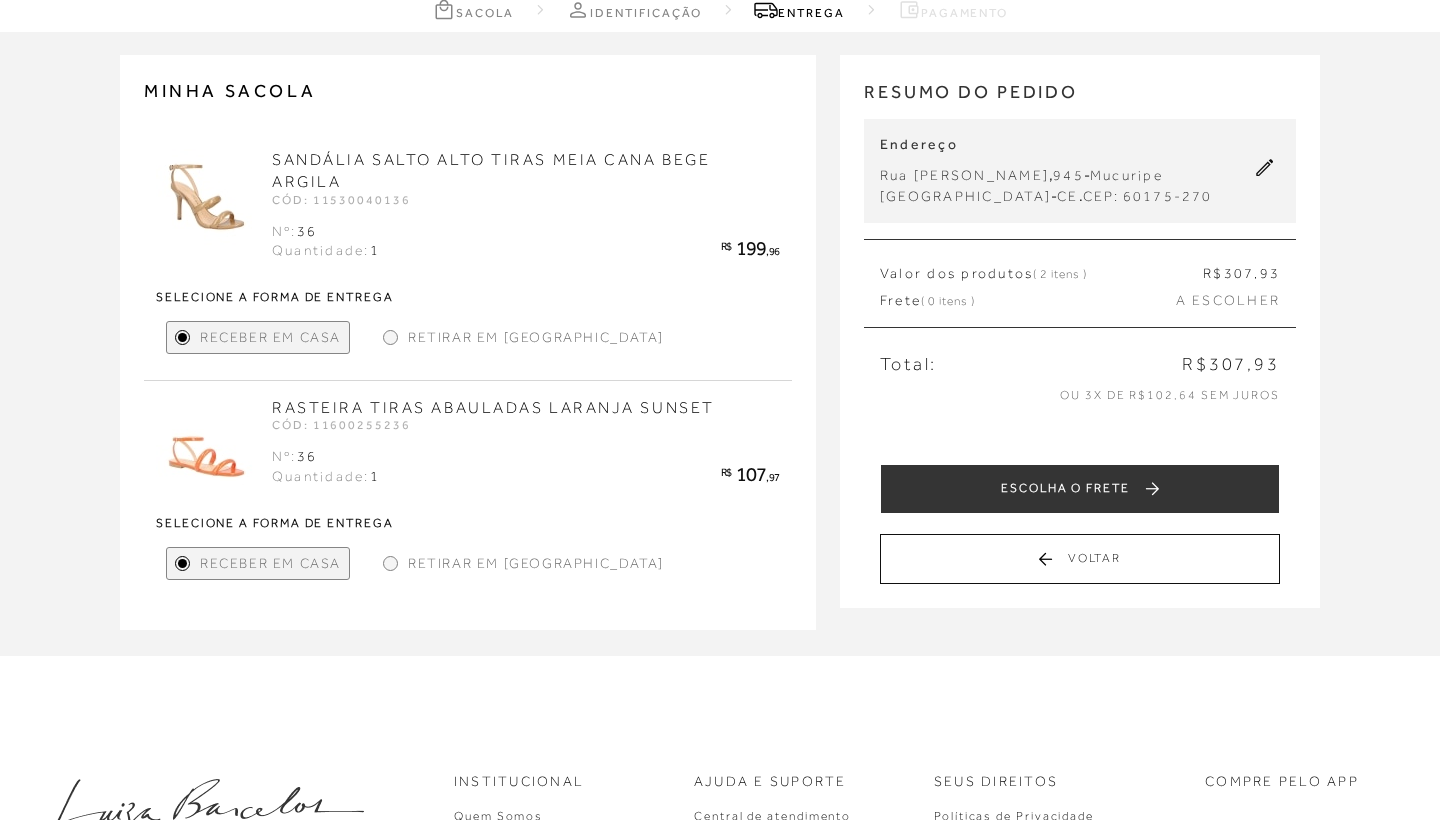 scroll, scrollTop: 108, scrollLeft: 0, axis: vertical 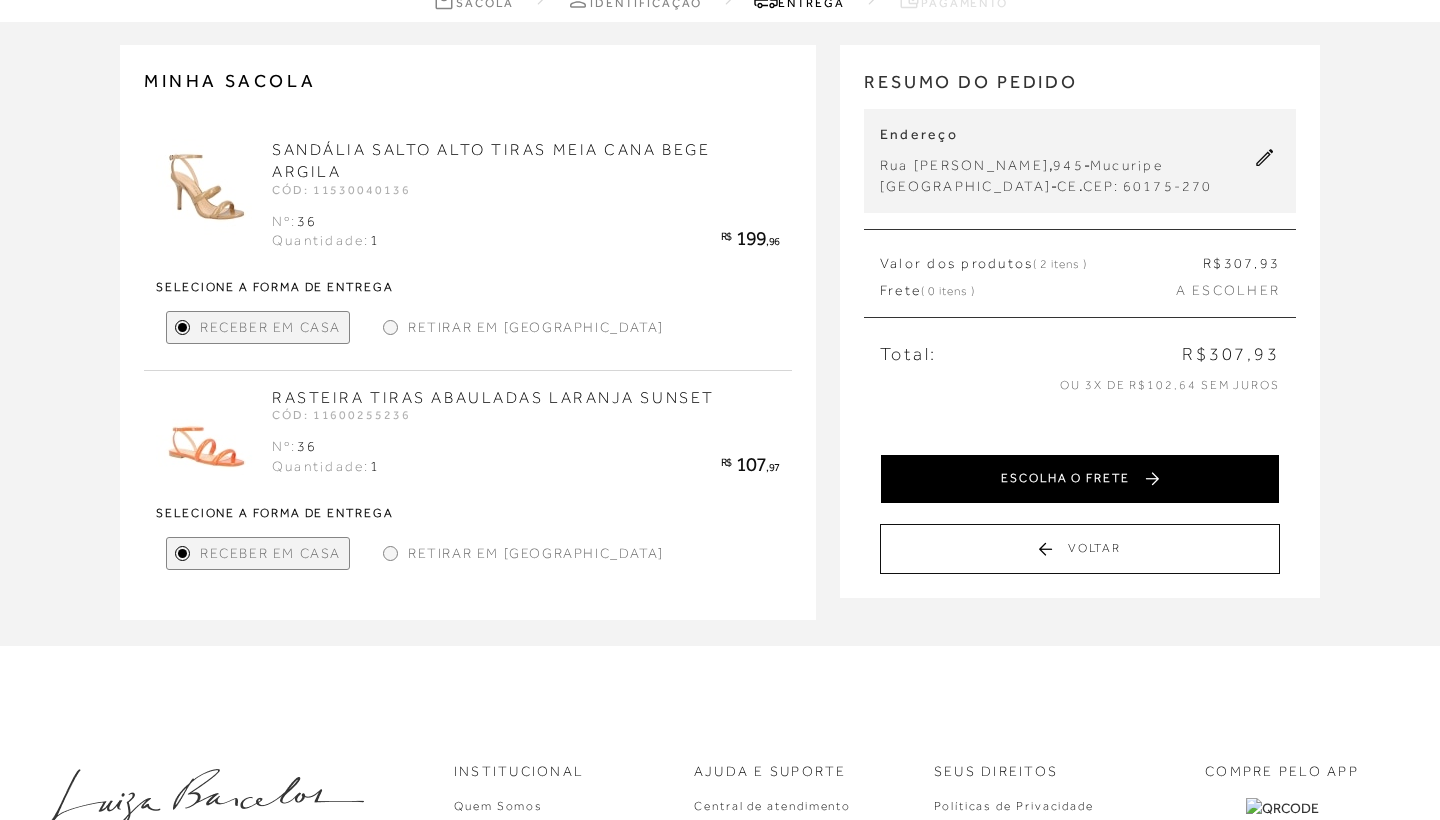 click on "ESCOLHA O FRETE" at bounding box center (1080, 479) 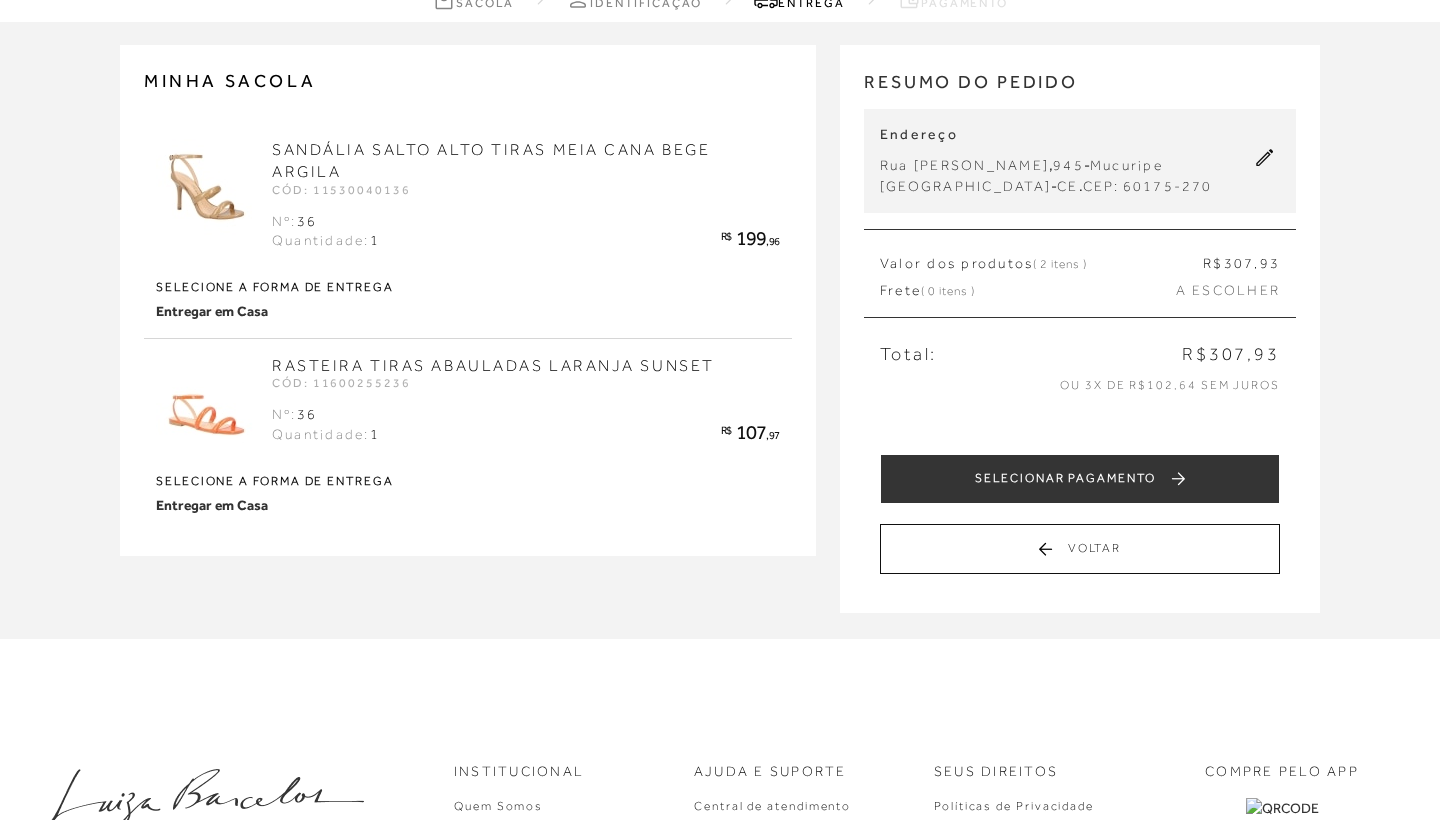 scroll, scrollTop: 0, scrollLeft: 0, axis: both 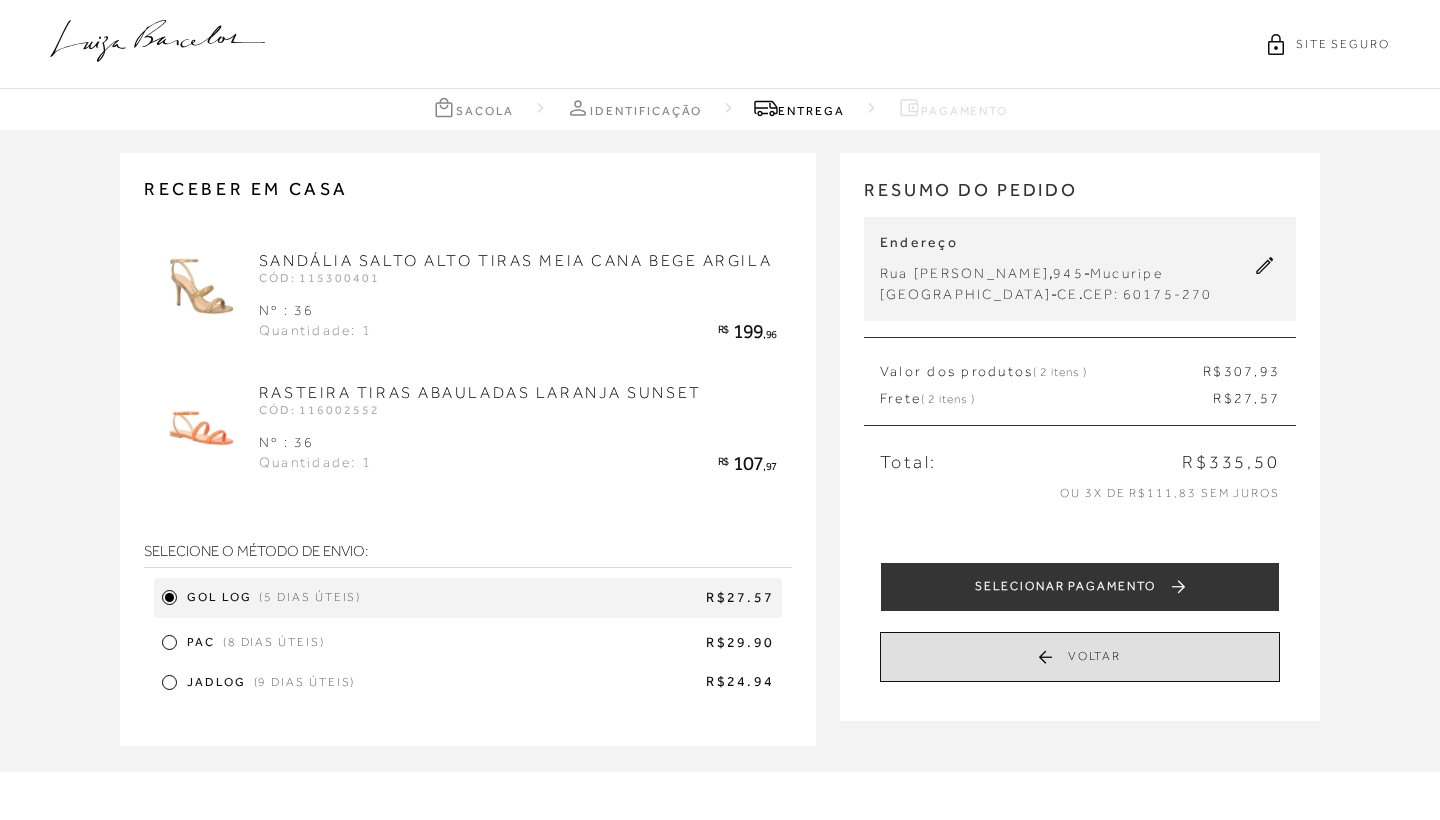 click on "Voltar" at bounding box center (1080, 657) 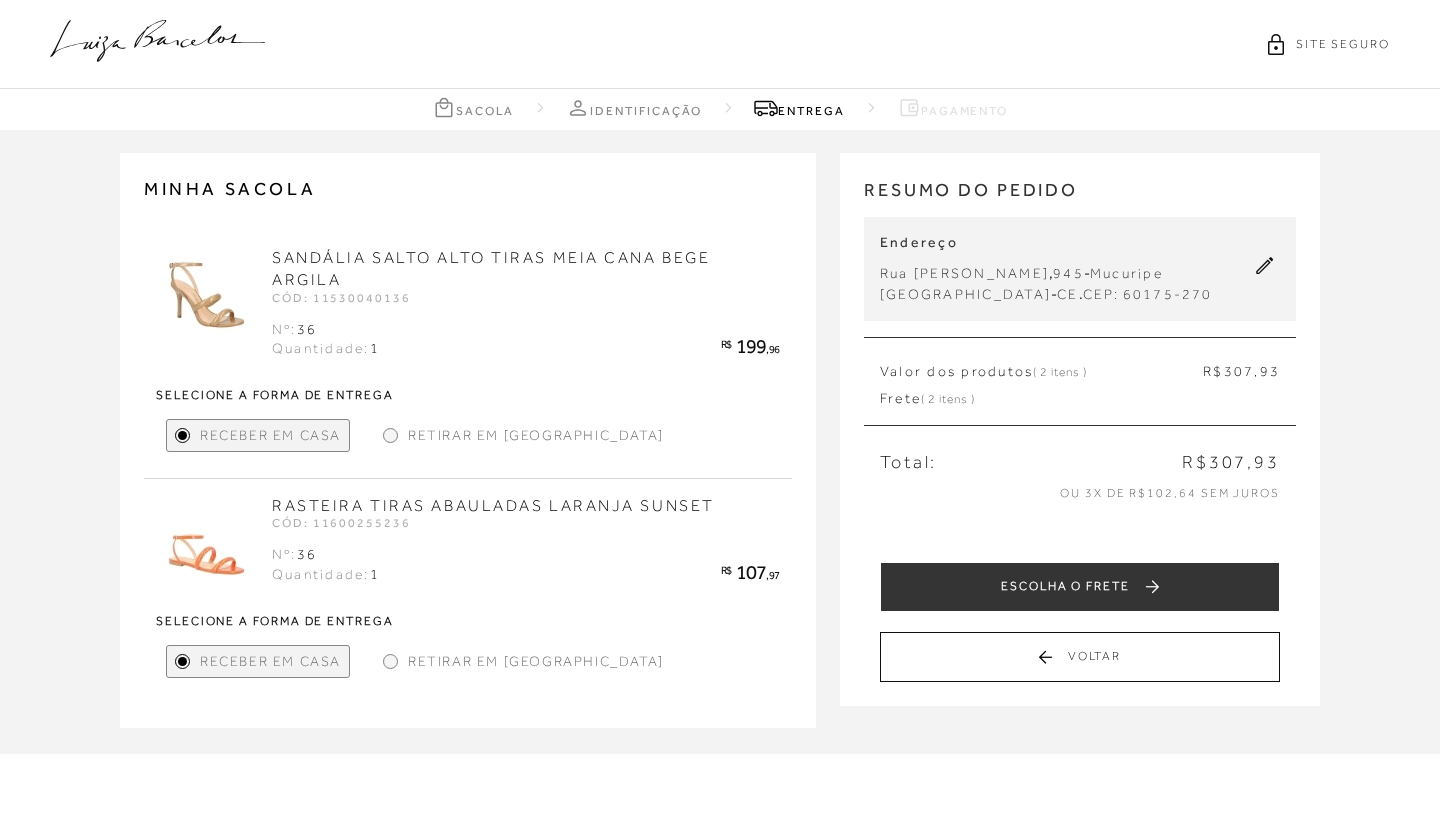 click on "Retirar em Loja" at bounding box center [523, 661] 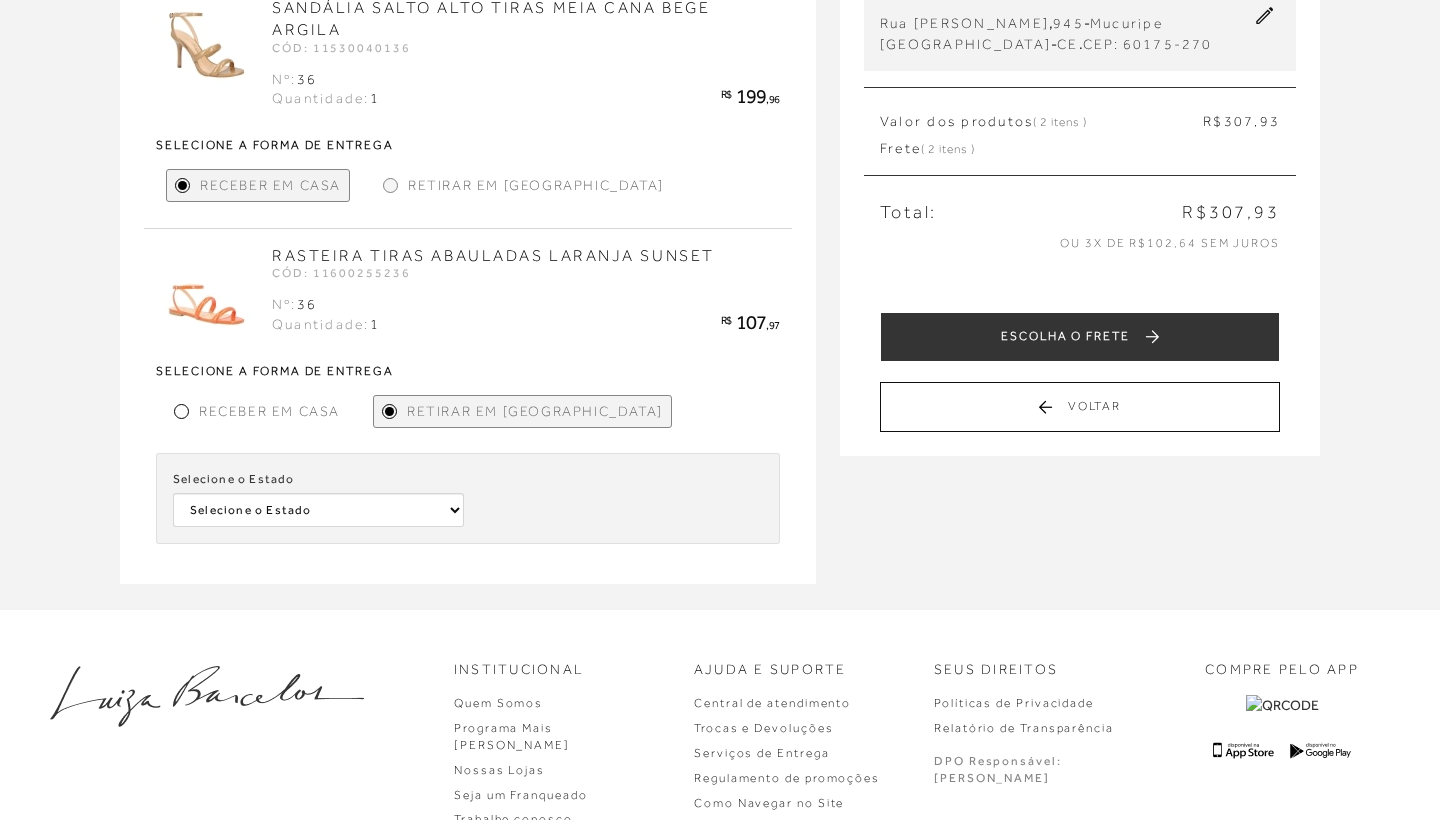 scroll, scrollTop: 251, scrollLeft: 0, axis: vertical 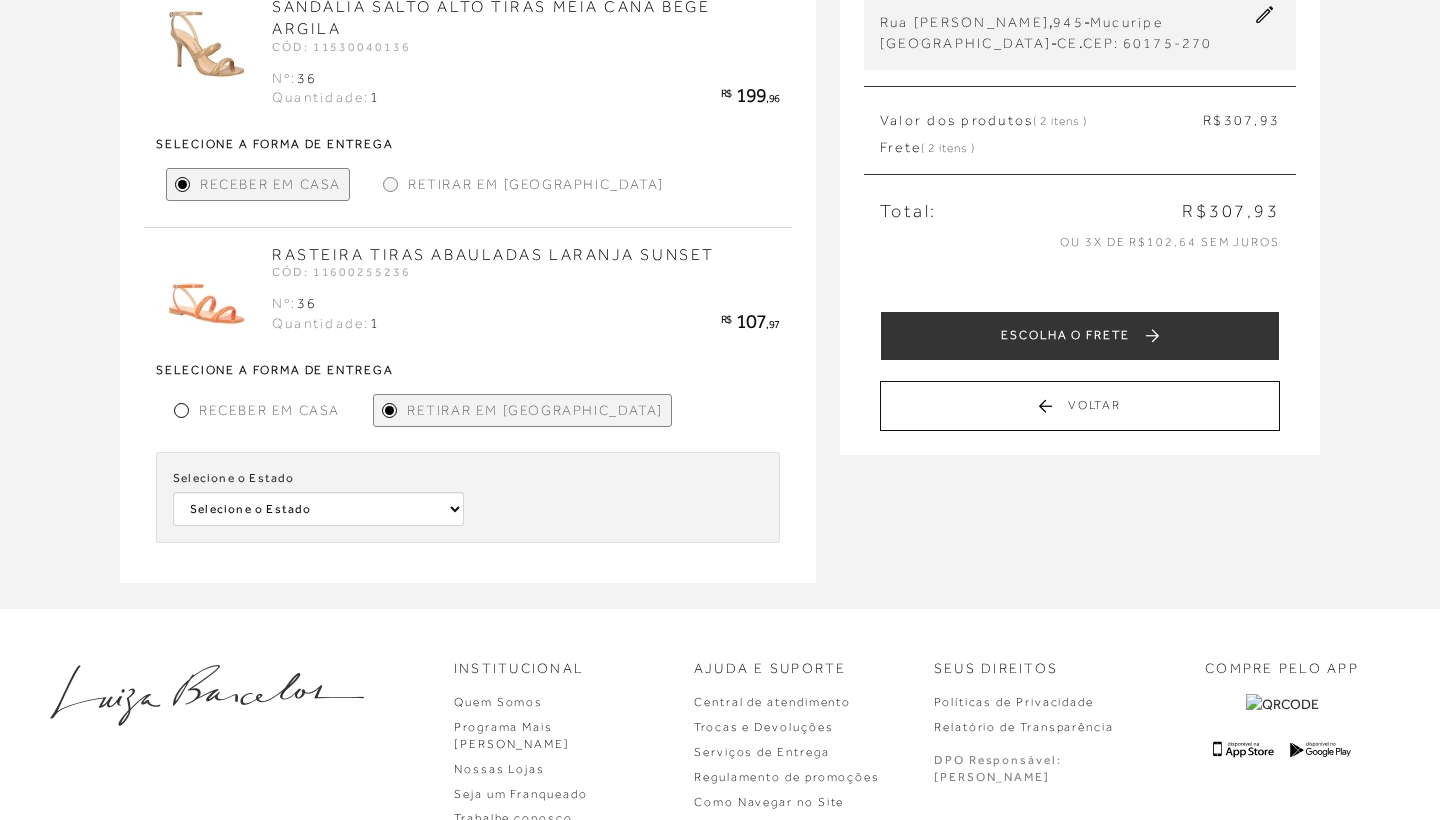 click at bounding box center [617, 497] 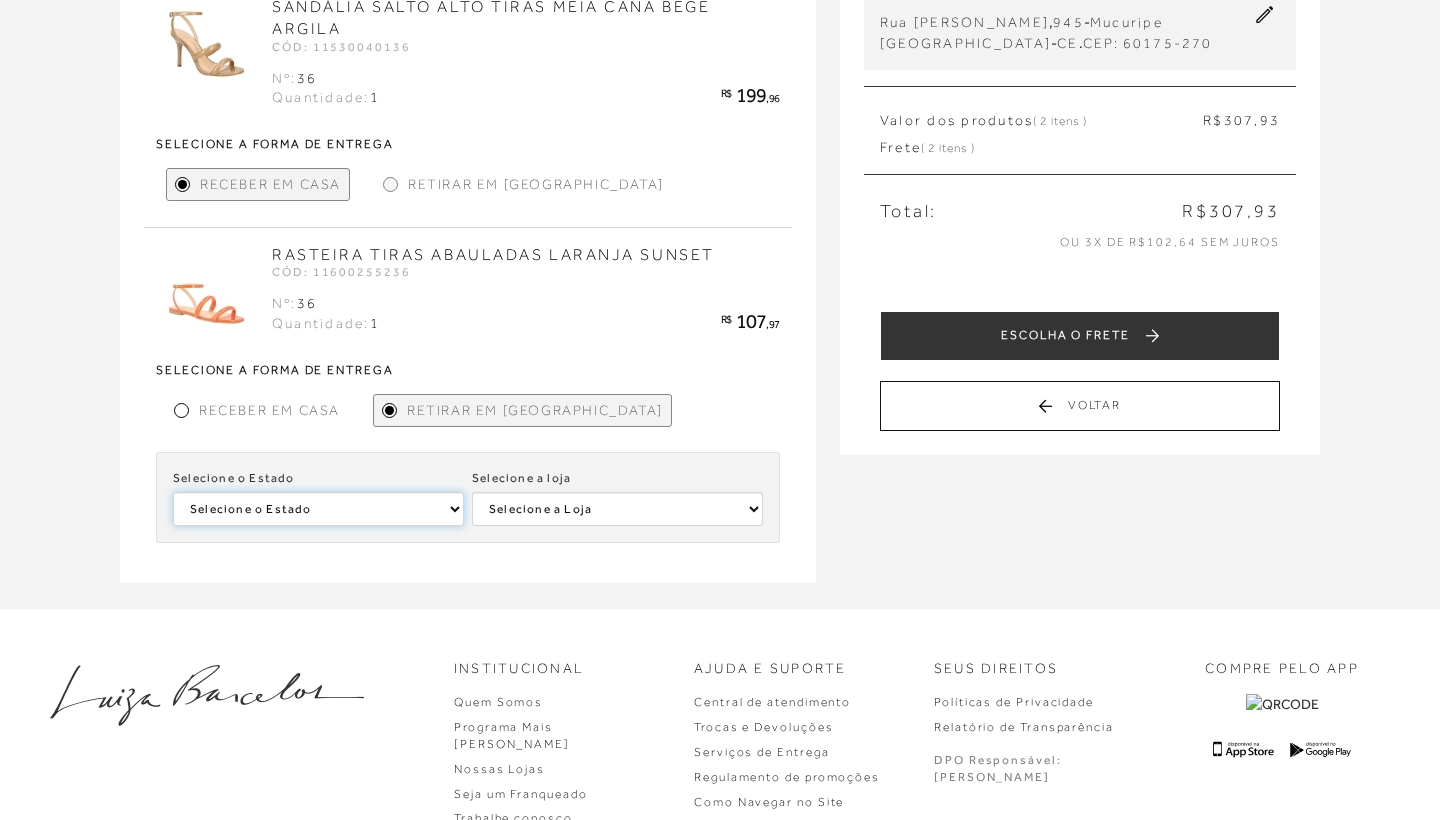 select 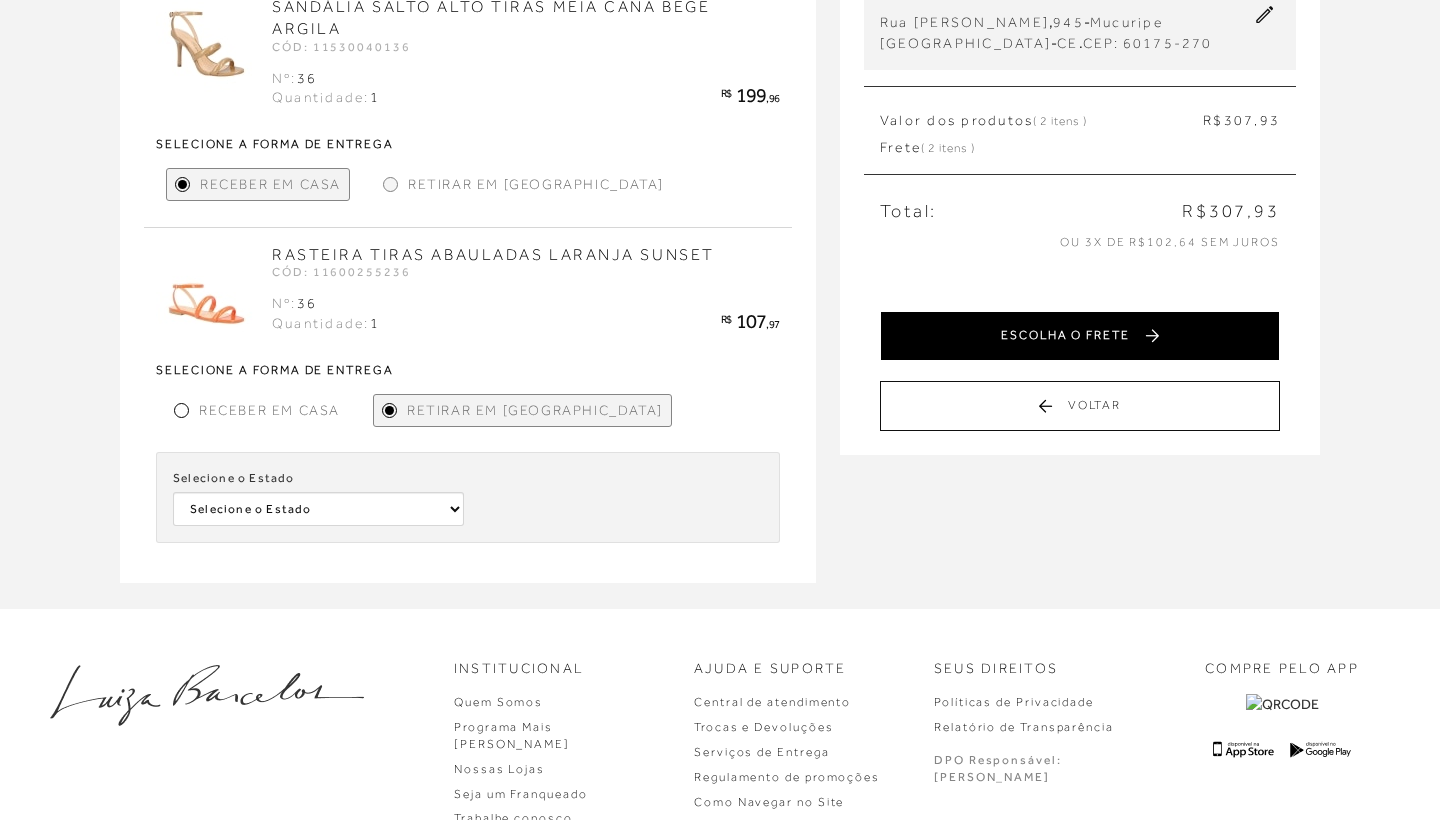 click on "ESCOLHA O FRETE" at bounding box center (1080, 336) 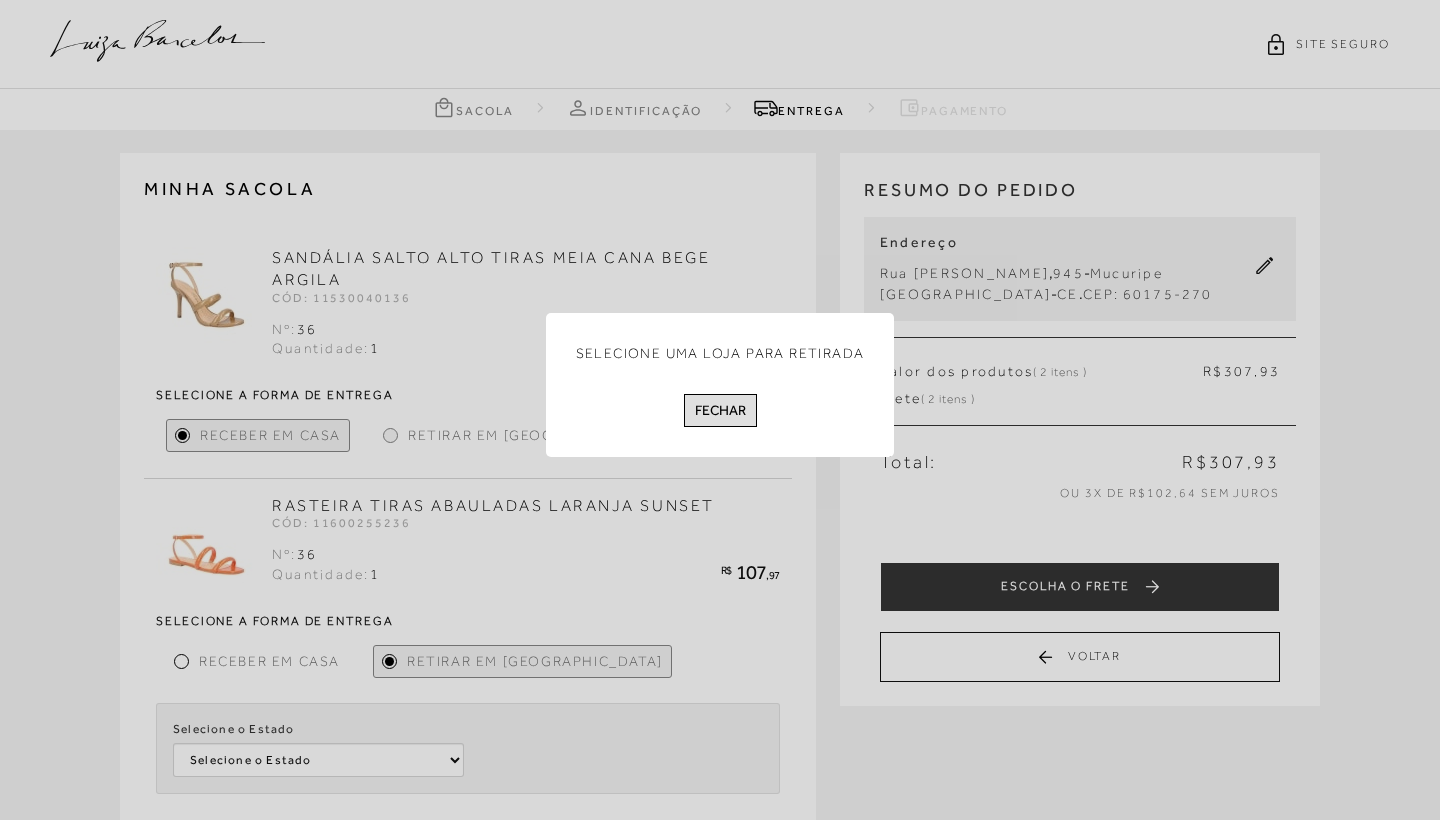 click on "Fechar" at bounding box center [720, 410] 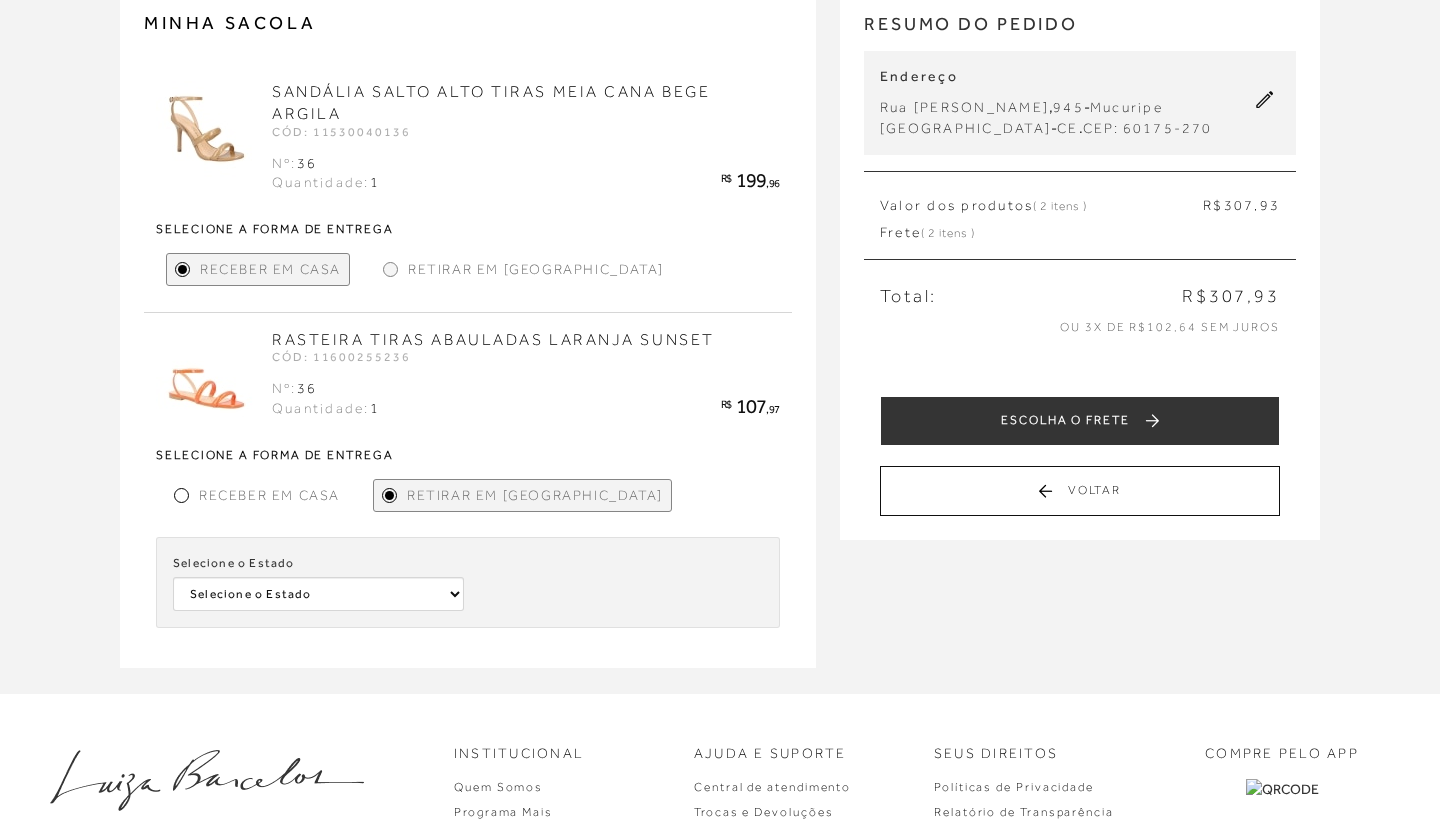 scroll, scrollTop: 168, scrollLeft: 0, axis: vertical 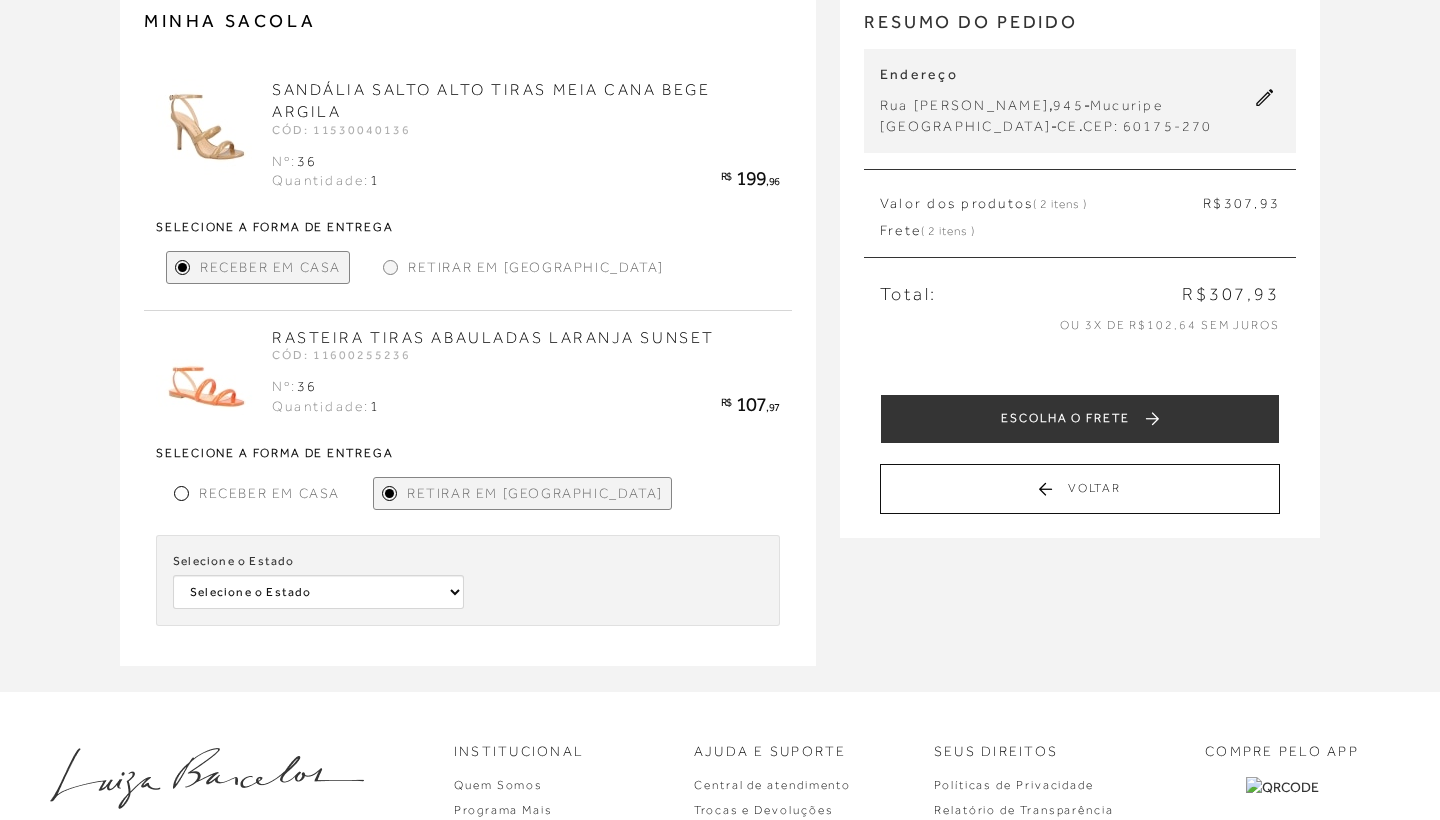 click at bounding box center [181, 493] 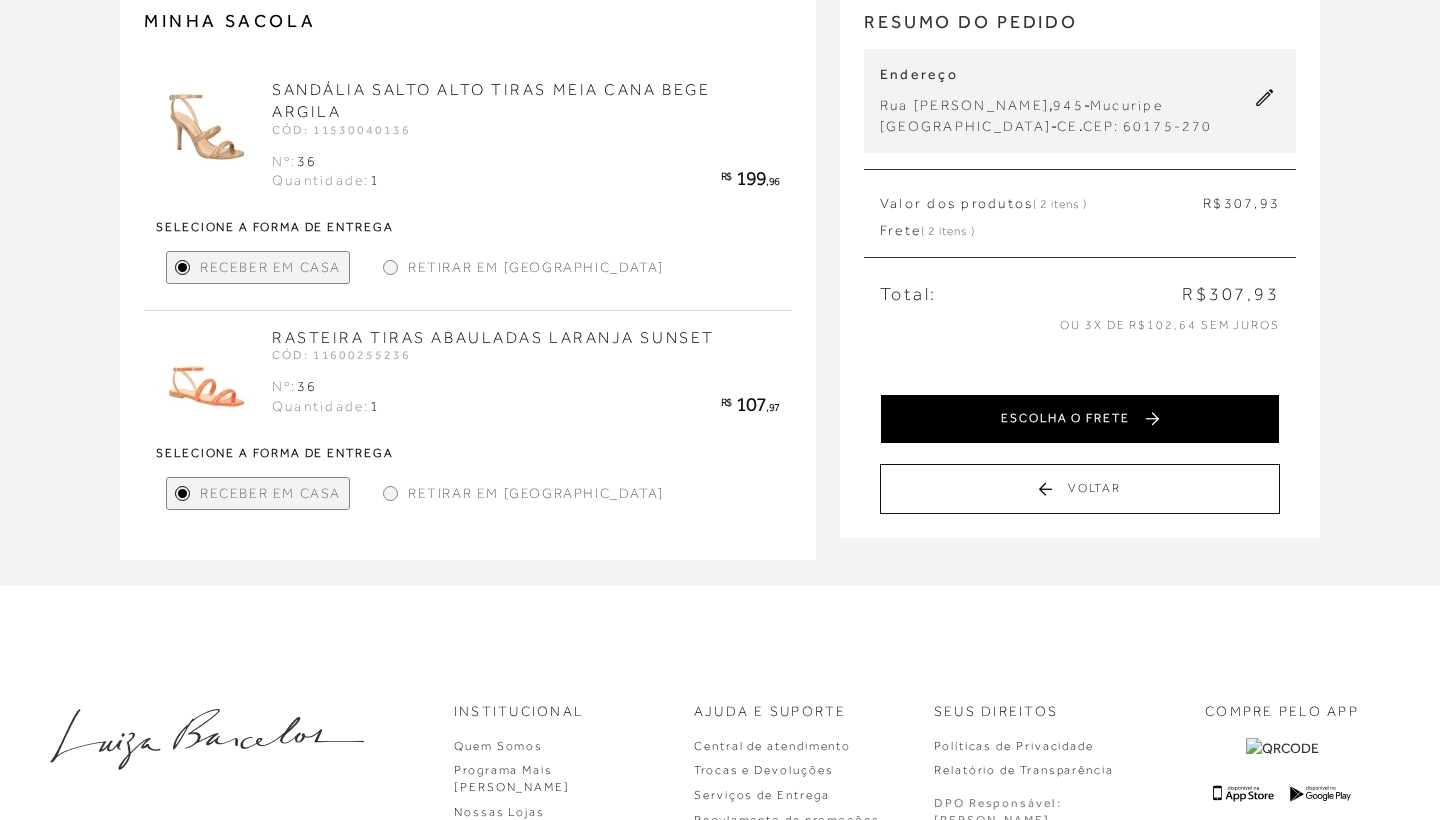 click on "ESCOLHA O FRETE" at bounding box center (1080, 419) 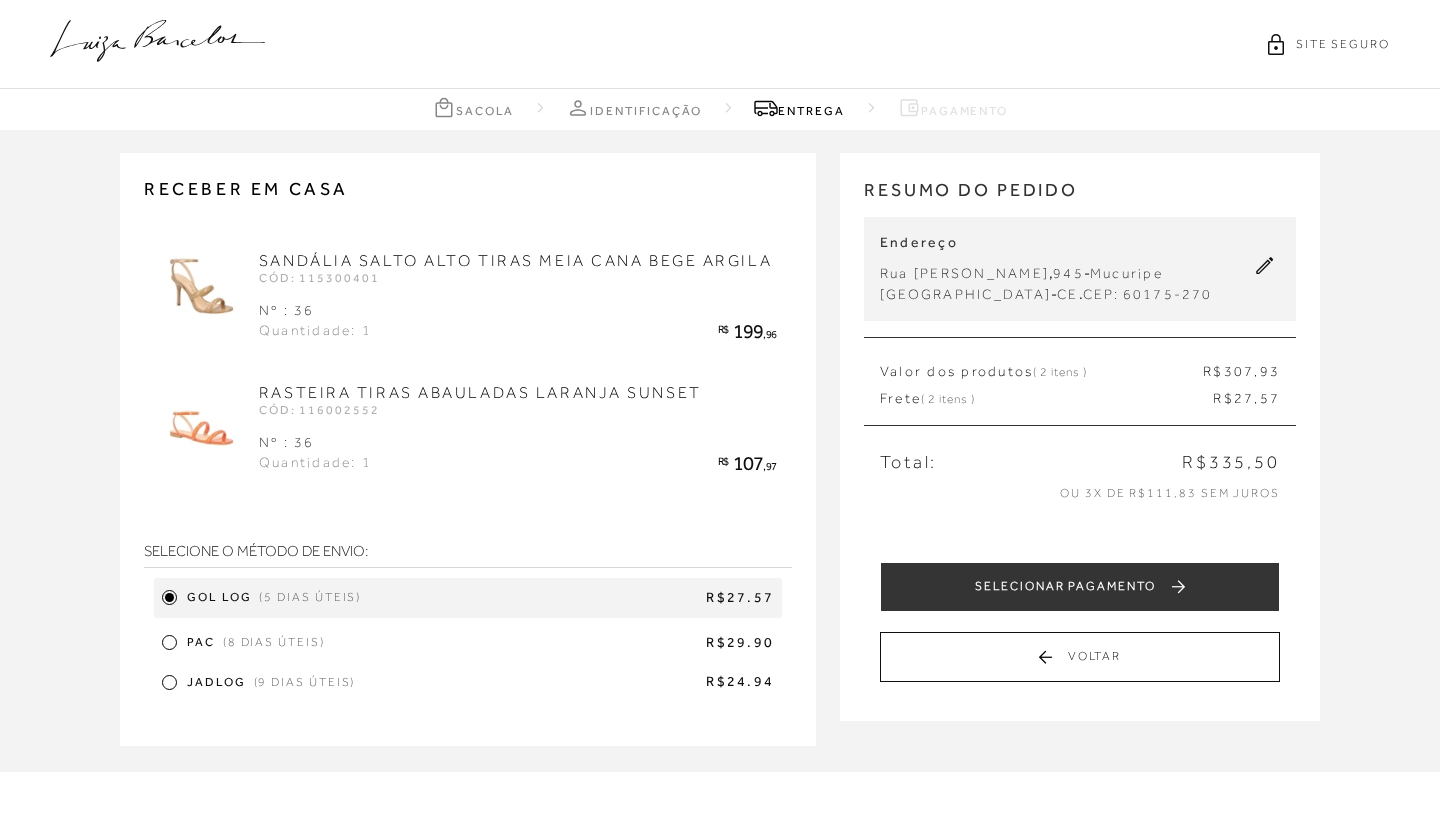 click 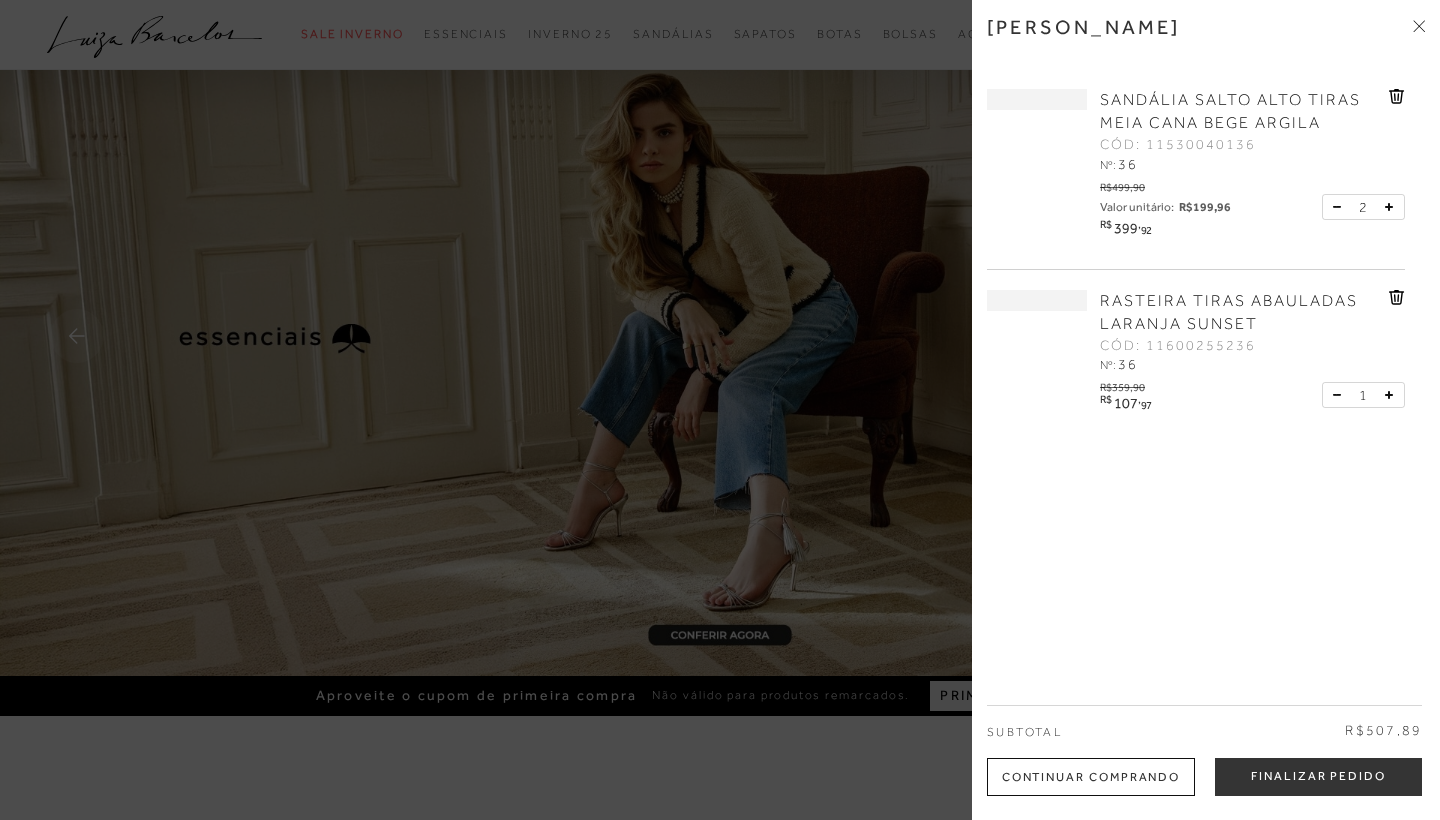 click on "R$499,90
Valor unitário:
R$199,96
R$ 399 , 92
2" at bounding box center (1250, 207) 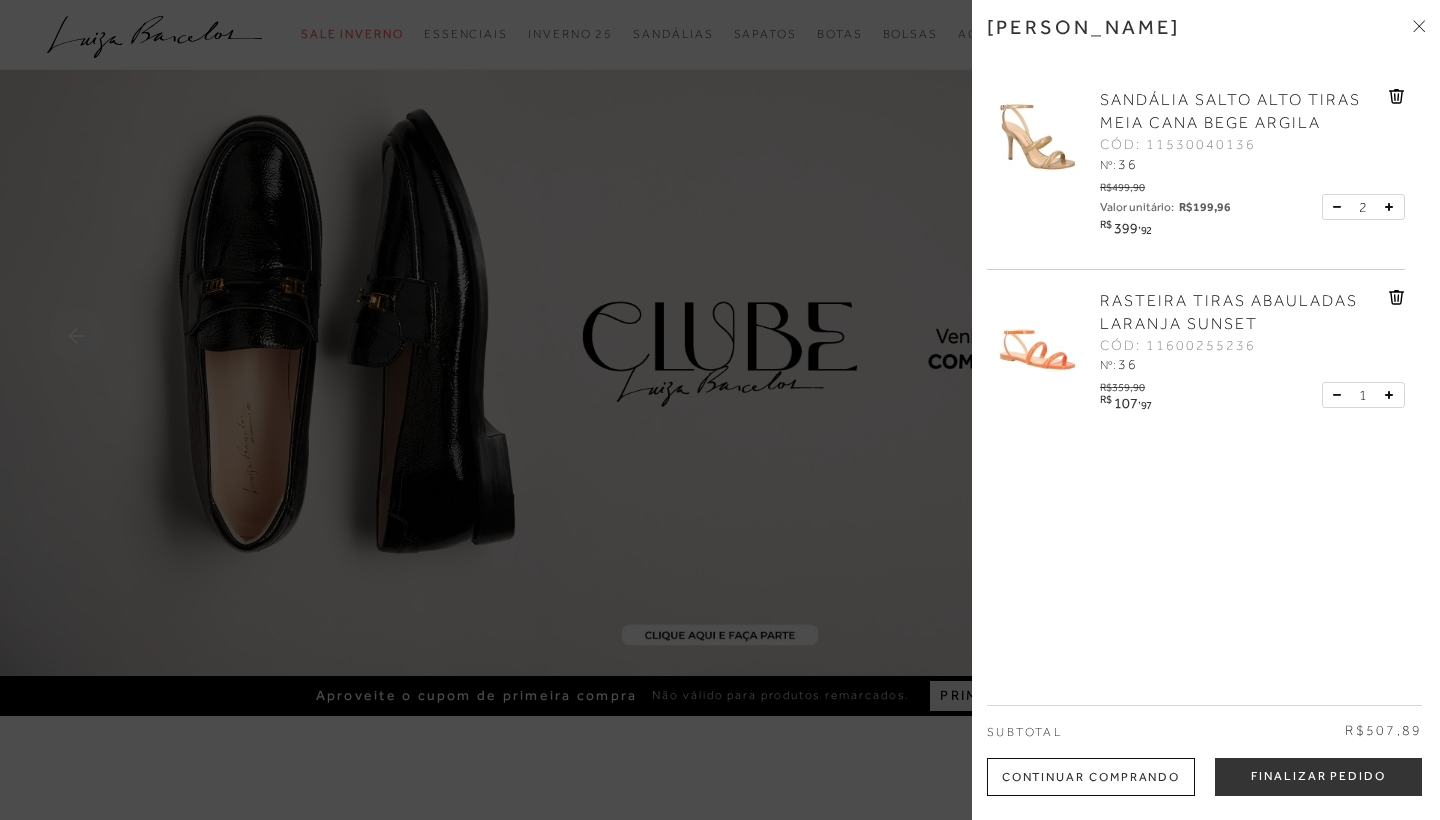 scroll, scrollTop: 0, scrollLeft: 0, axis: both 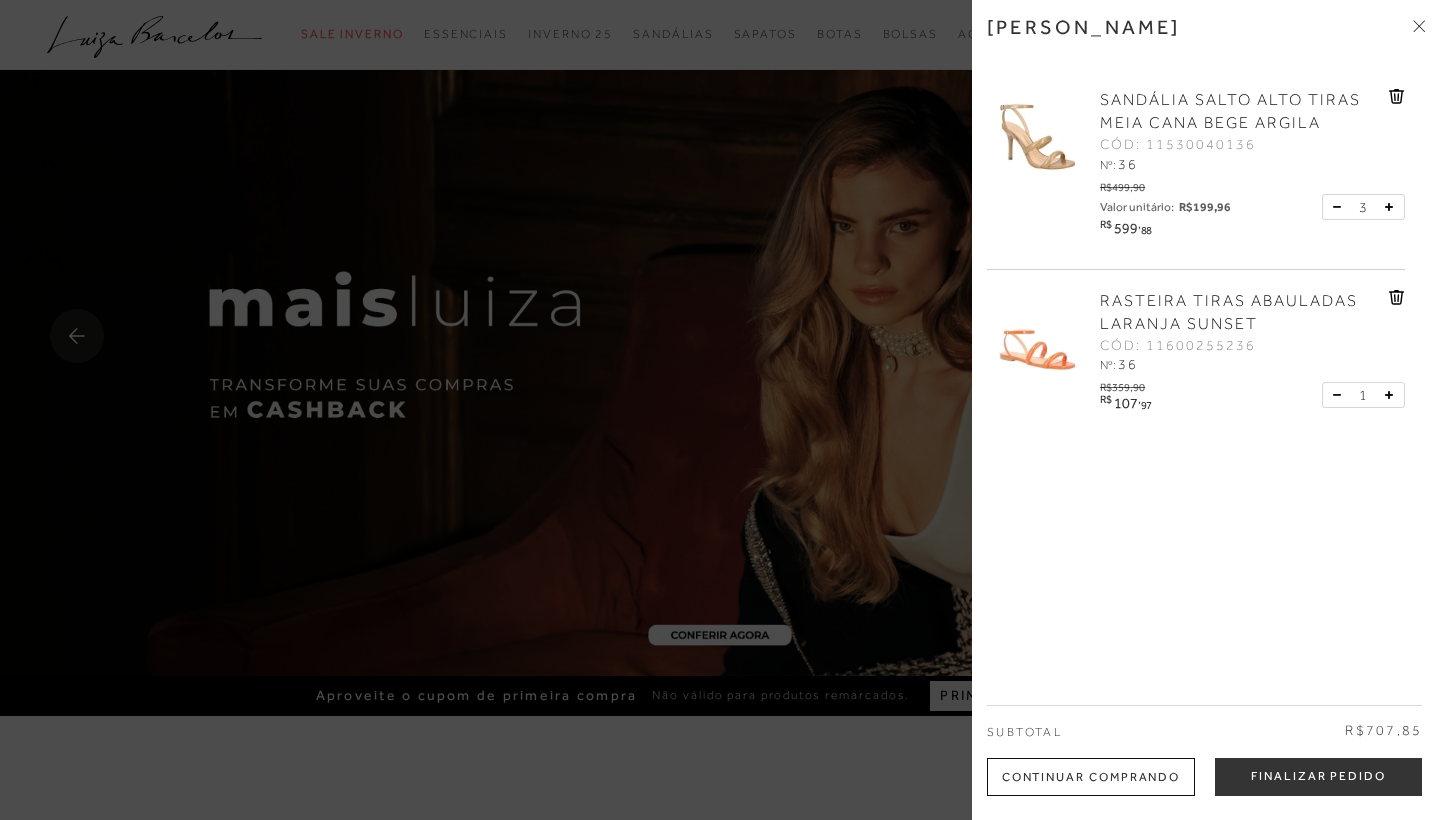 click 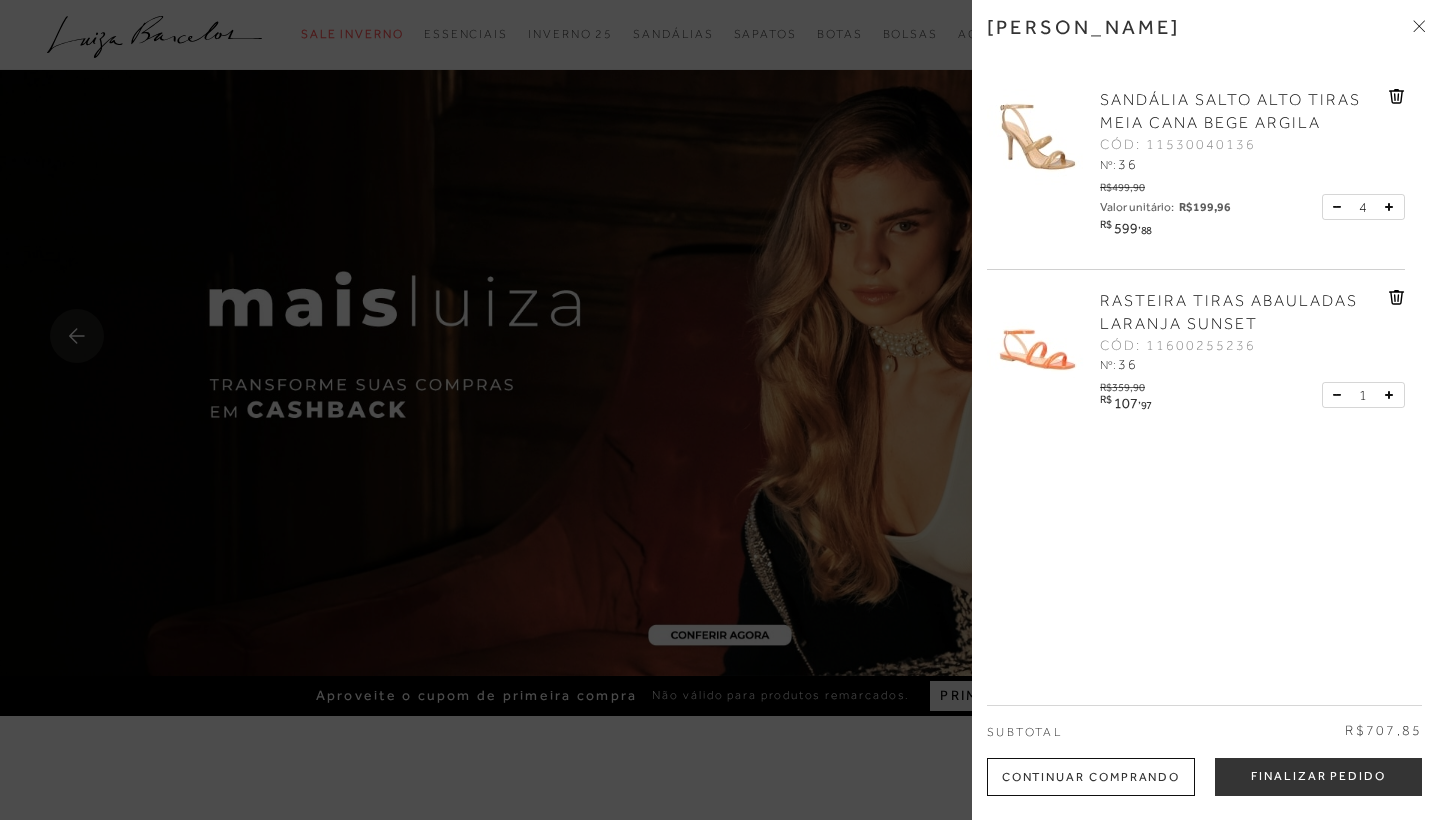drag, startPoint x: 1388, startPoint y: 202, endPoint x: 1367, endPoint y: 382, distance: 181.22086 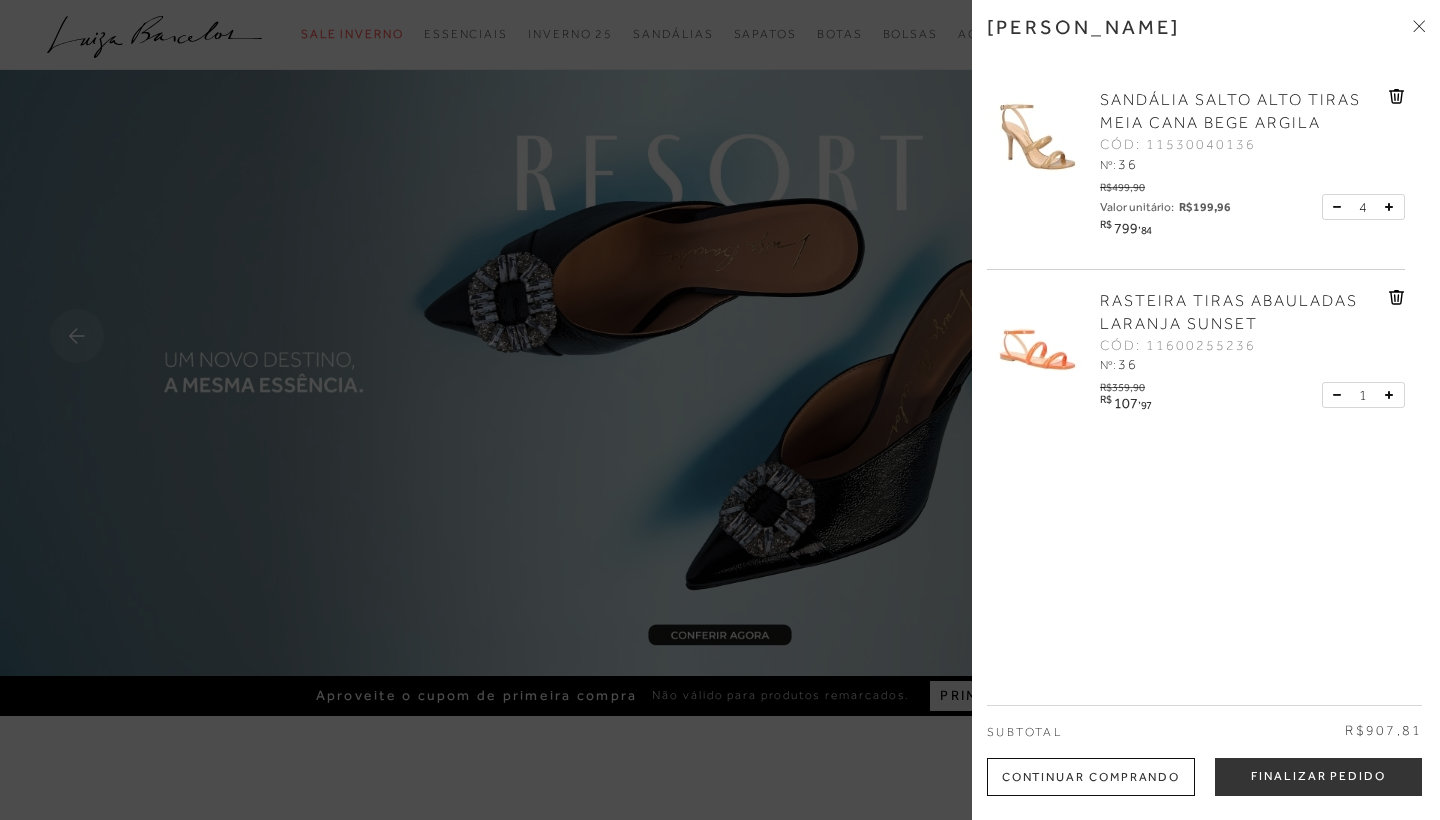 click 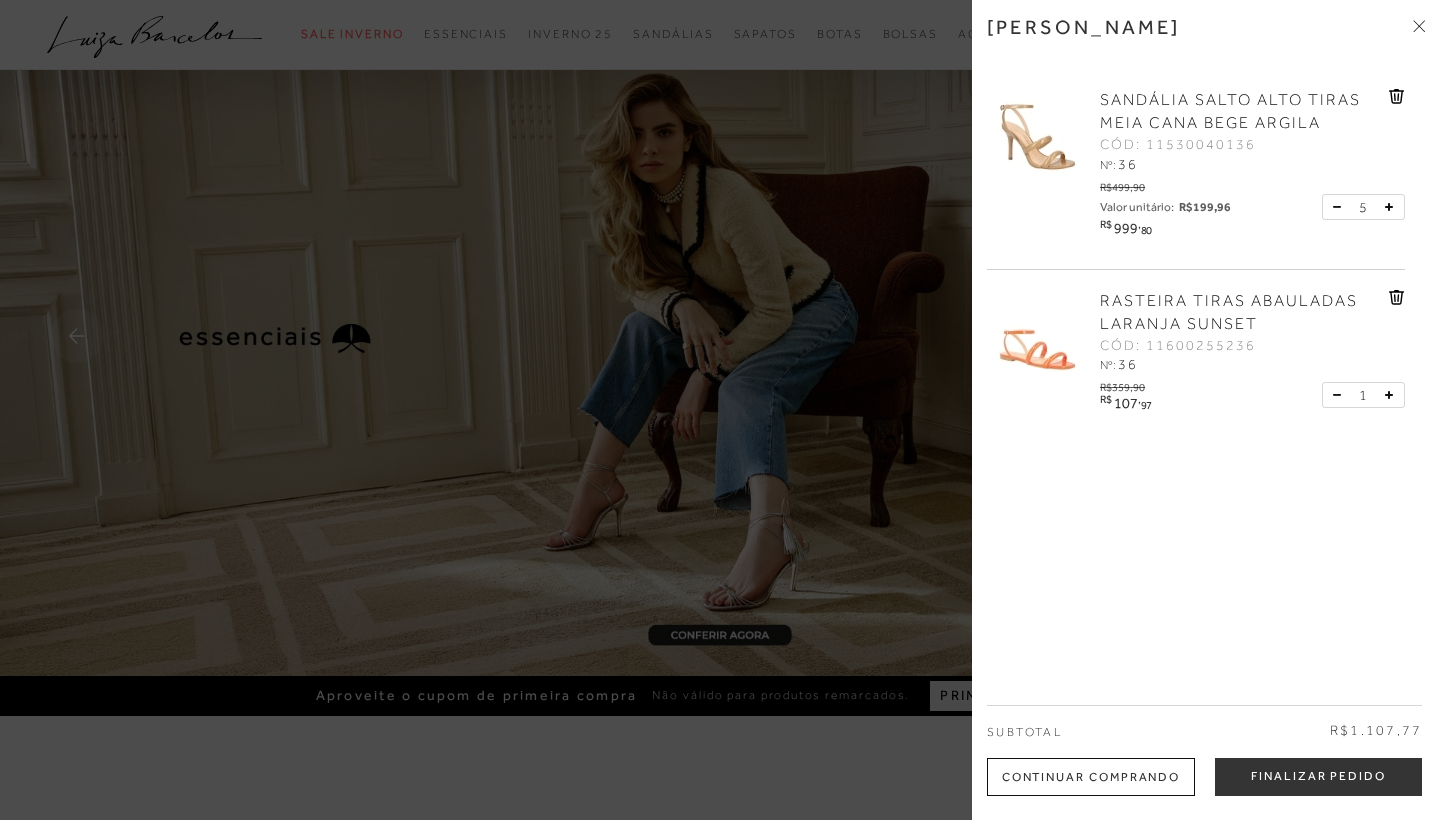 click 